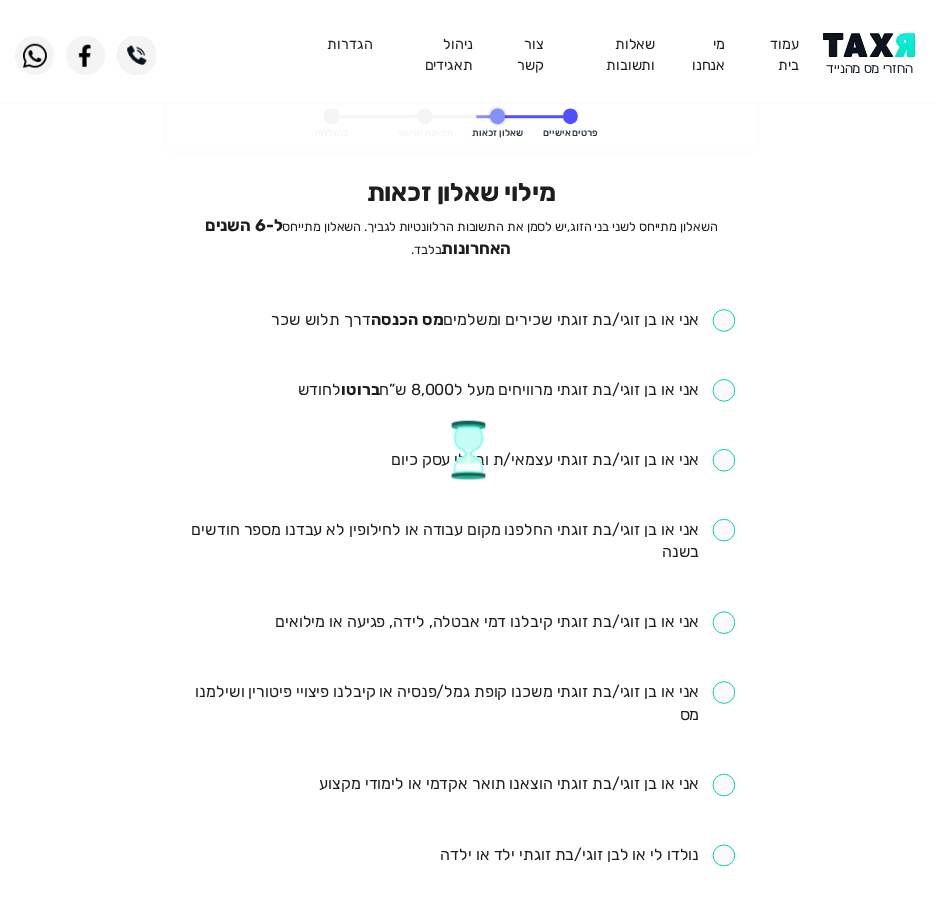 scroll, scrollTop: 0, scrollLeft: 0, axis: both 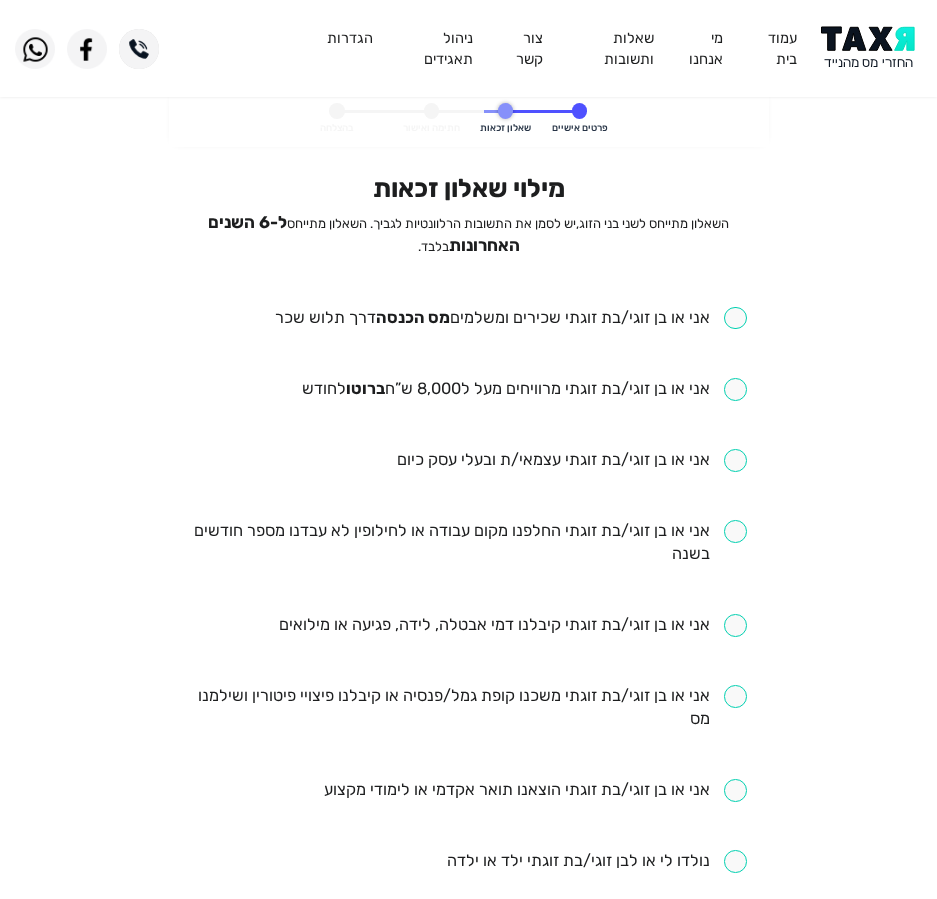 click at bounding box center [511, 318] 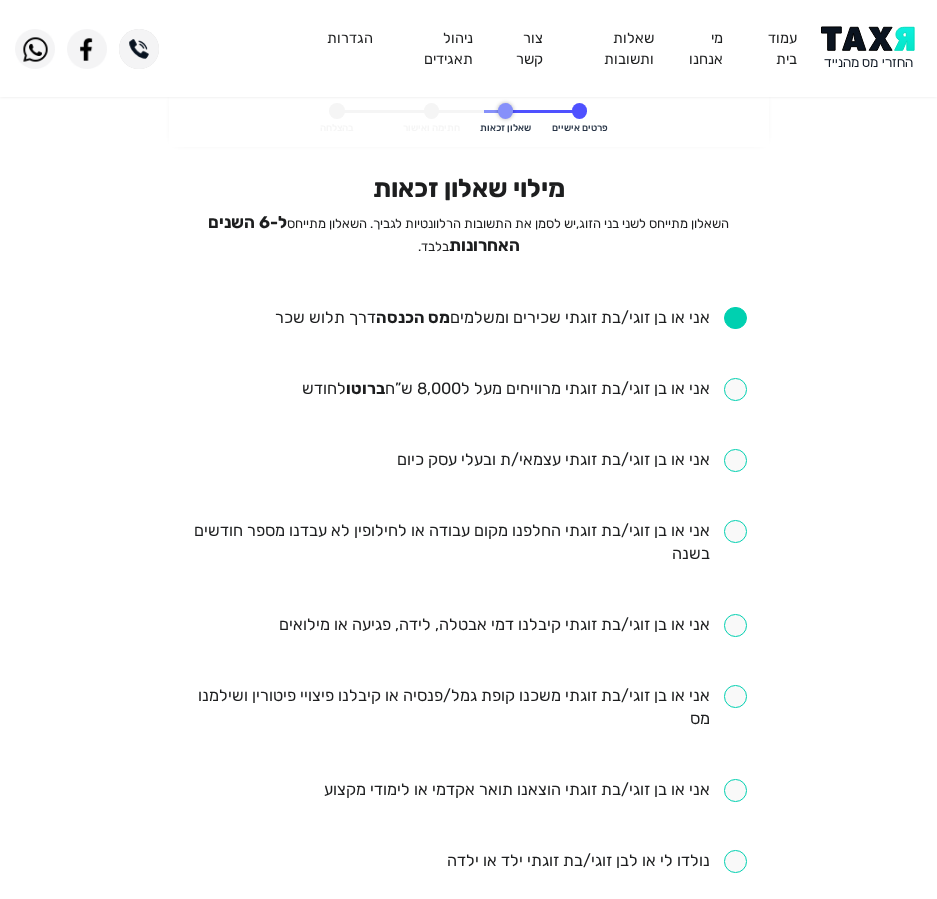 click on "אני או בן זוגי/בת זוגתי שכירים ומשלמים  מס הכנסה  דרך תלוש שכר אני או בן זוגי/בת זוגתי מרוויחים מעל ל8,000 ש”ח  ברוטו  לחודש אני או בן זוגי/בת זוגתי עצמאי/ת ובעלי עסק כיום אני או בן זוגי/בת זוגתי החלפנו מקום עבודה או לחילופין לא עבדנו מספר חודשים בשנה אני או בן זוגי/בת זוגתי קיבלנו דמי אבטלה, לידה, פגיעה או מילואים אני או בן זוגי/בת זוגתי משכנו קופת גמל/פנסיה או קיבלנו פיצויי פיטורין ושילמנו מס אני או בן זוגי/בת זוגתי הוצאנו תואר אקדמי או לימודי מקצוע נולדו לי או לבן זוגי/בת זוגתי ילד או ילדה אני או בן זוגי/בת זוגתי התגוררנו ביישוב ספר או עיירת פיתוח" at bounding box center (468, 863) 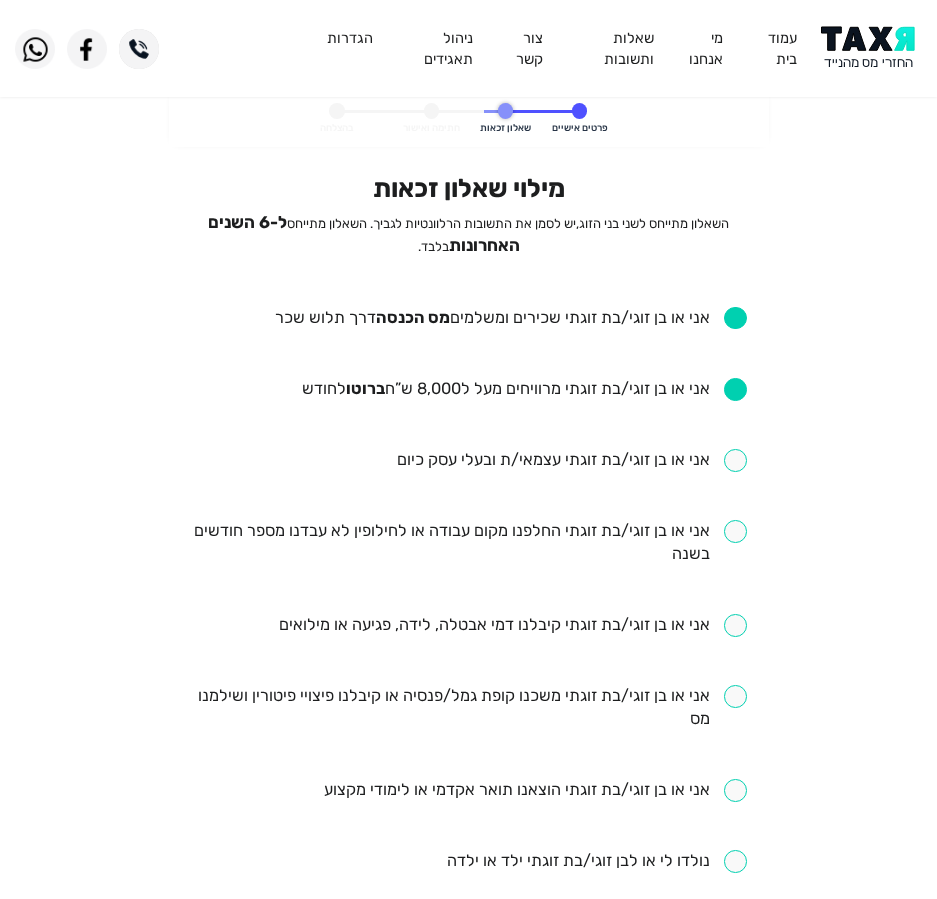 click at bounding box center (468, 543) 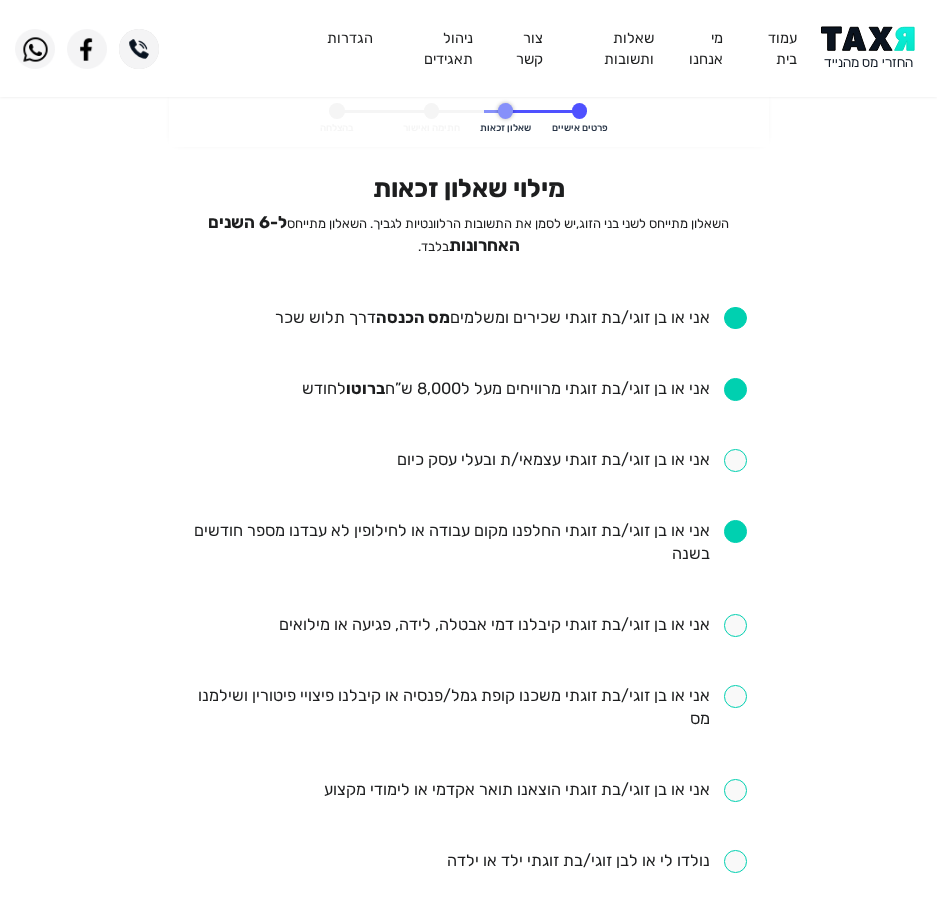 click at bounding box center [513, 625] 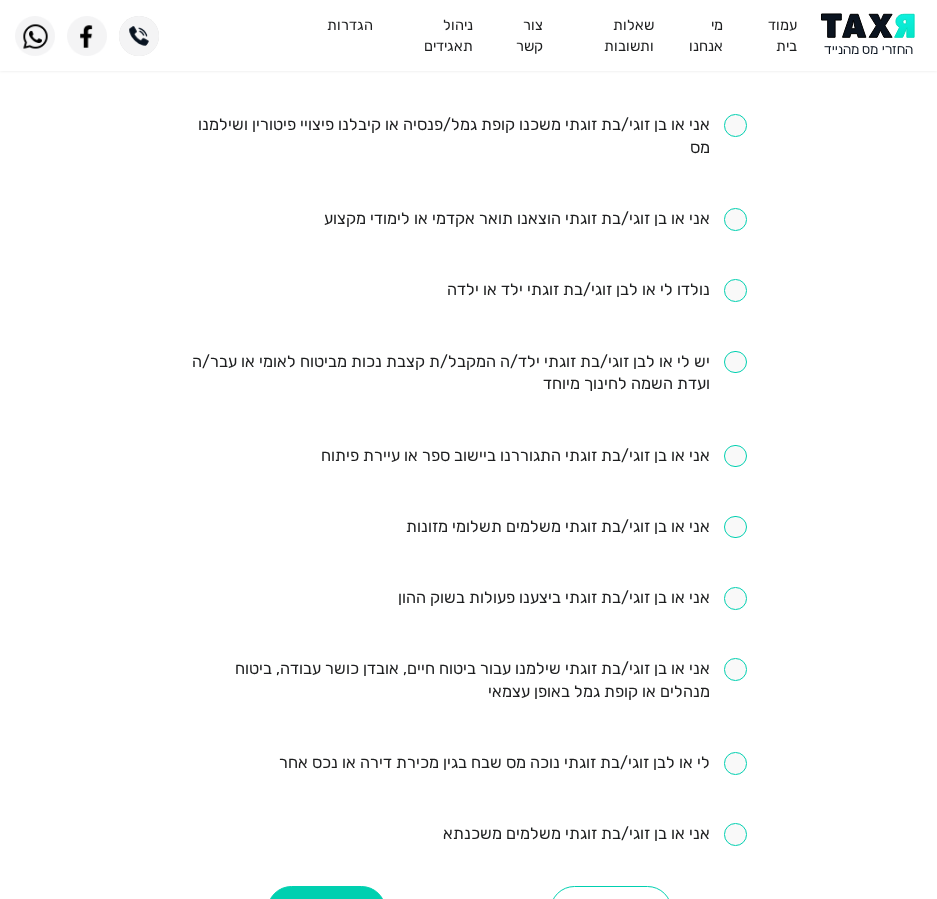 scroll, scrollTop: 600, scrollLeft: 0, axis: vertical 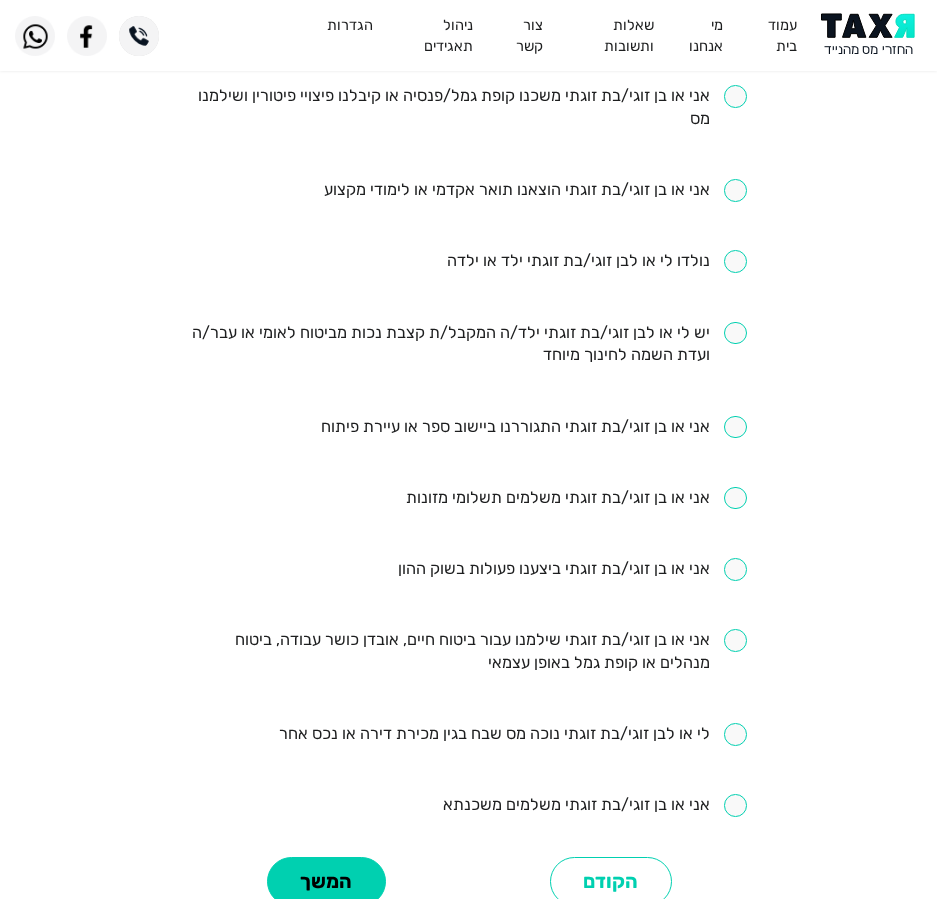 click at bounding box center (468, 652) 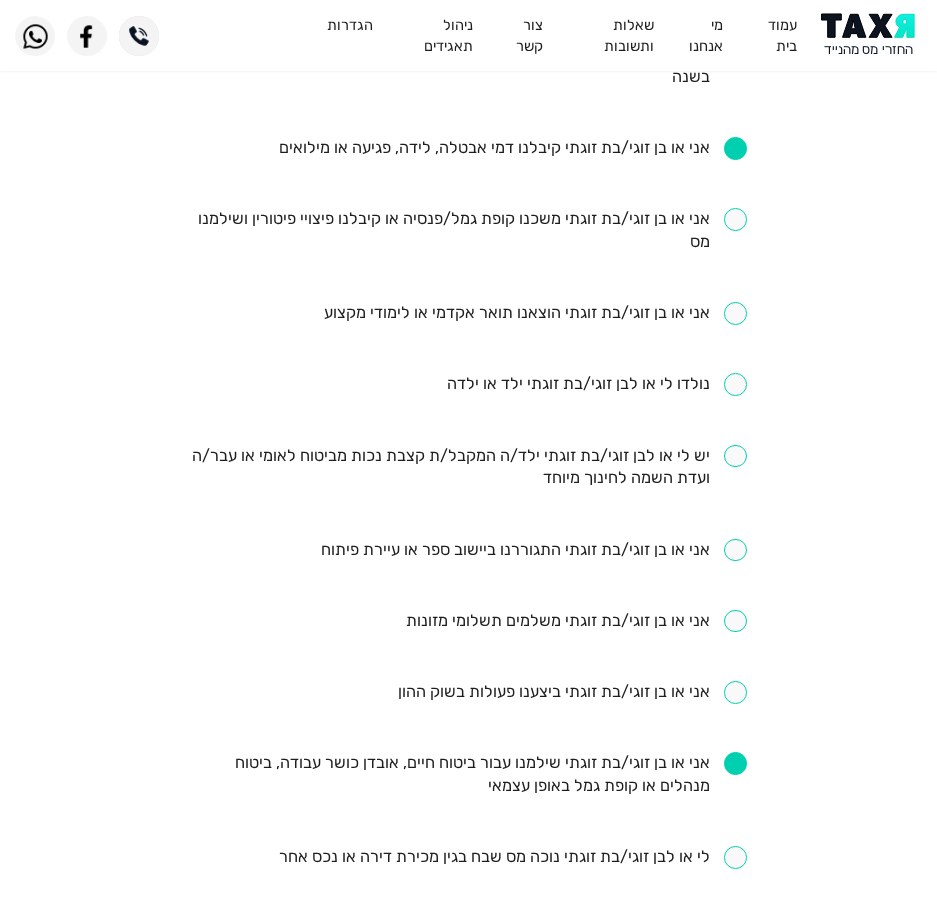 scroll, scrollTop: 700, scrollLeft: 0, axis: vertical 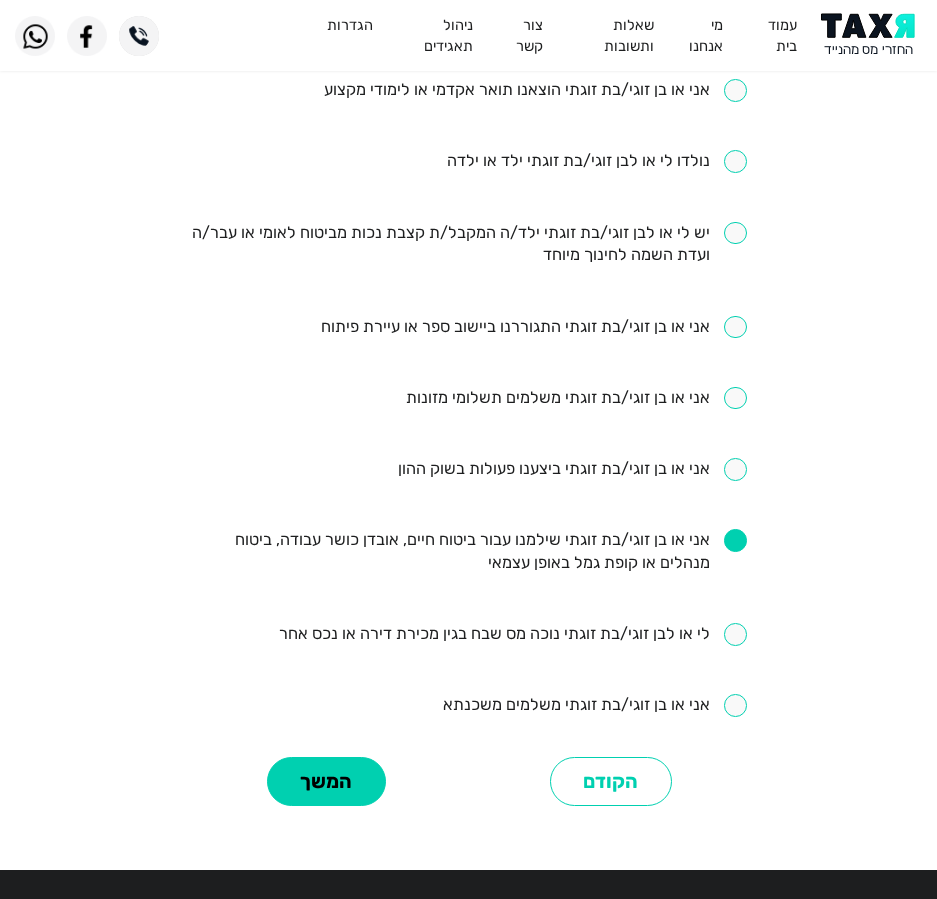 click on "אני או בן זוגי/בת זוגתי שכירים ומשלמים  מס הכנסה  דרך תלוש שכר אני או בן זוגי/בת זוגתי מרוויחים מעל ל8,000 ש”ח  ברוטו  לחודש אני או בן זוגי/בת זוגתי עצמאי/ת ובעלי עסק כיום אני או בן זוגי/בת זוגתי החלפנו מקום עבודה או לחילופין לא עבדנו מספר חודשים בשנה אני או בן זוגי/בת זוגתי קיבלנו דמי אבטלה, לידה, פגיעה או מילואים אני או בן זוגי/בת זוגתי משכנו קופת גמל/פנסיה או קיבלנו פיצויי פיטורין ושילמנו מס אני או בן זוגי/בת זוגתי הוצאנו תואר אקדמי או לימודי מקצוע נולדו לי או לבן זוגי/בת זוגתי ילד או ילדה אני או בן זוגי/בת זוגתי התגוררנו ביישוב ספר או עיירת פיתוח" at bounding box center (468, 163) 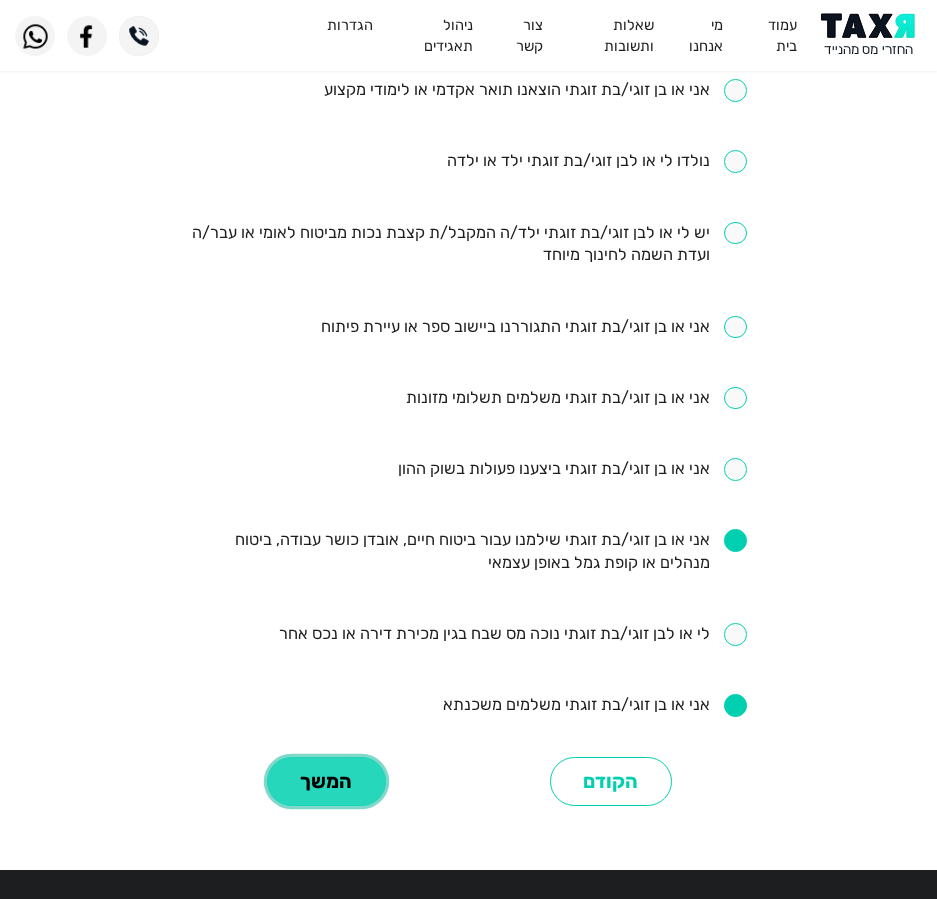 click on "המשך" at bounding box center [326, 781] 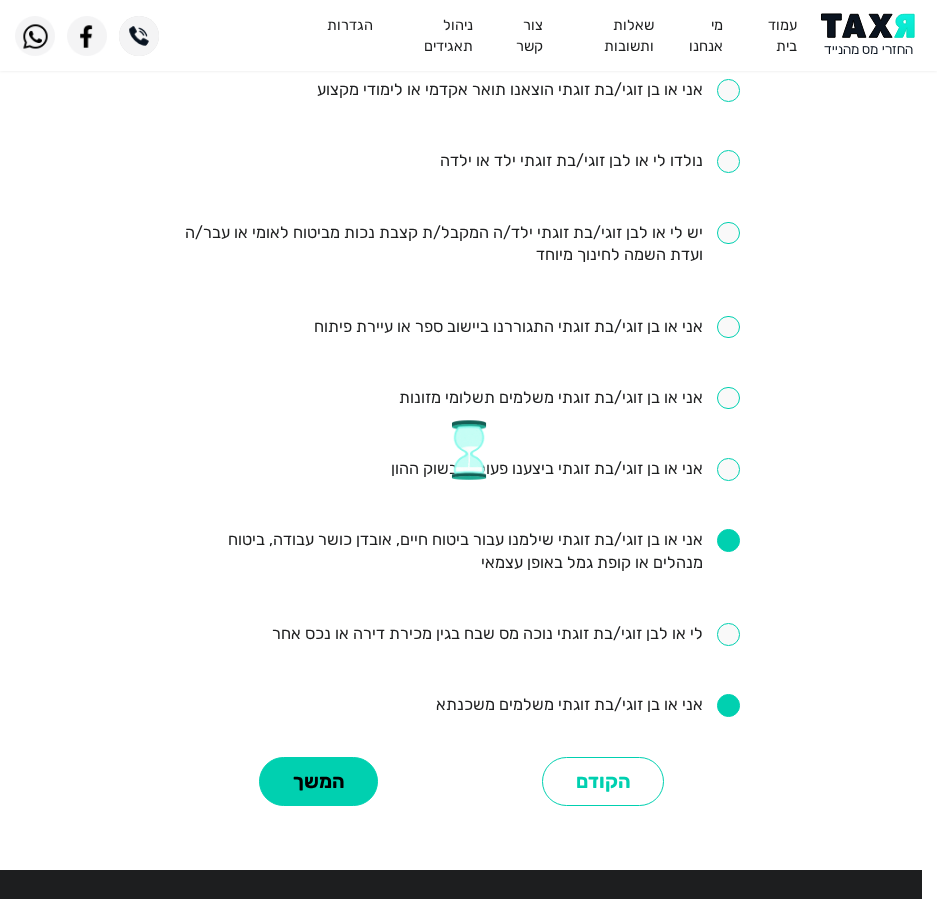 scroll, scrollTop: 0, scrollLeft: 0, axis: both 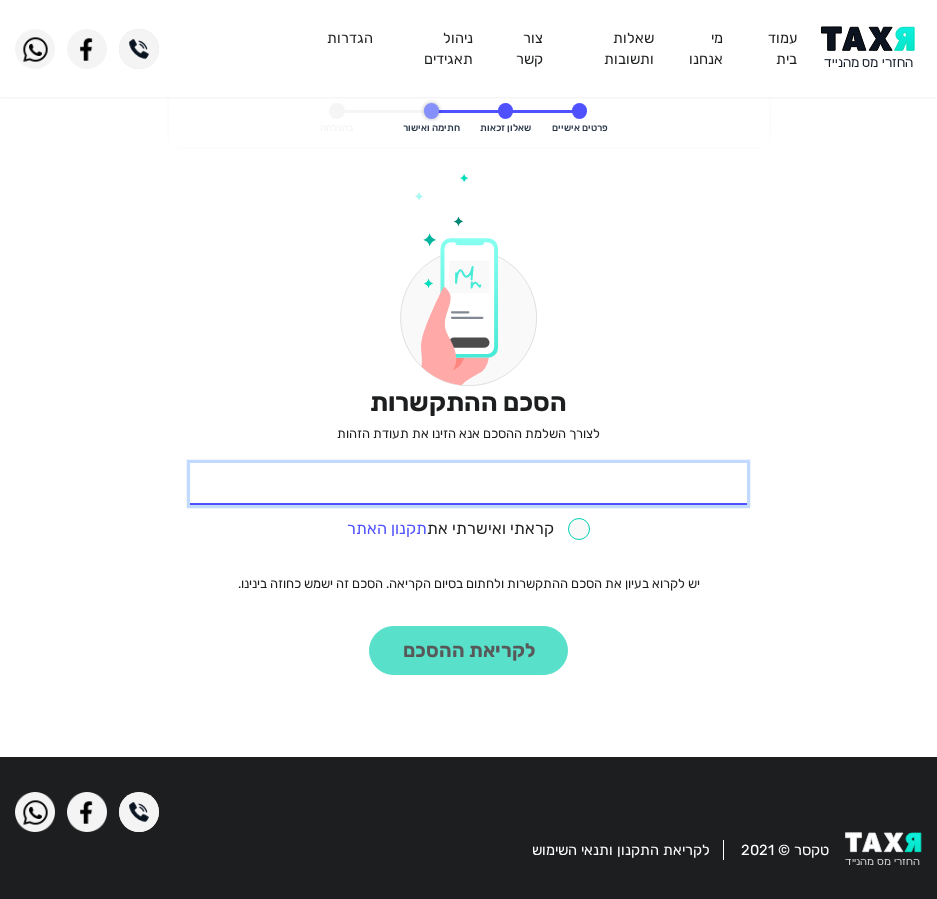 click on "* תעודת זהות" at bounding box center [468, 484] 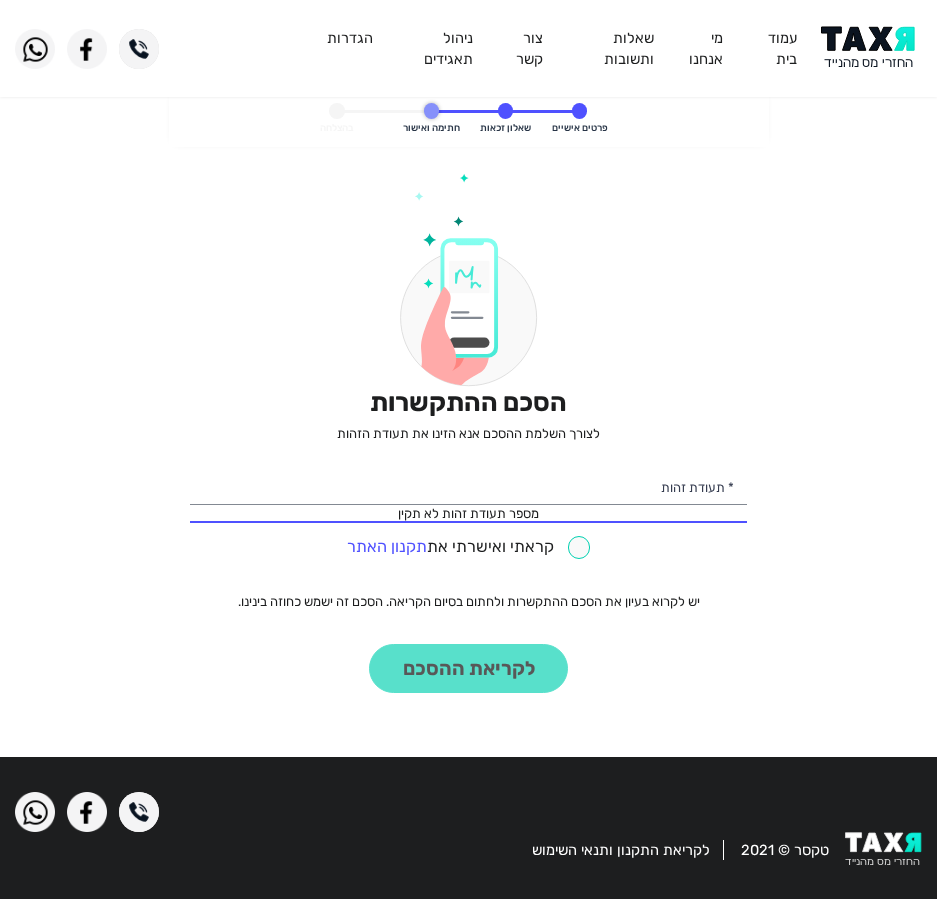 click on "קראתי ואישרתי את  תקנון האתר" at bounding box center (468, 544) 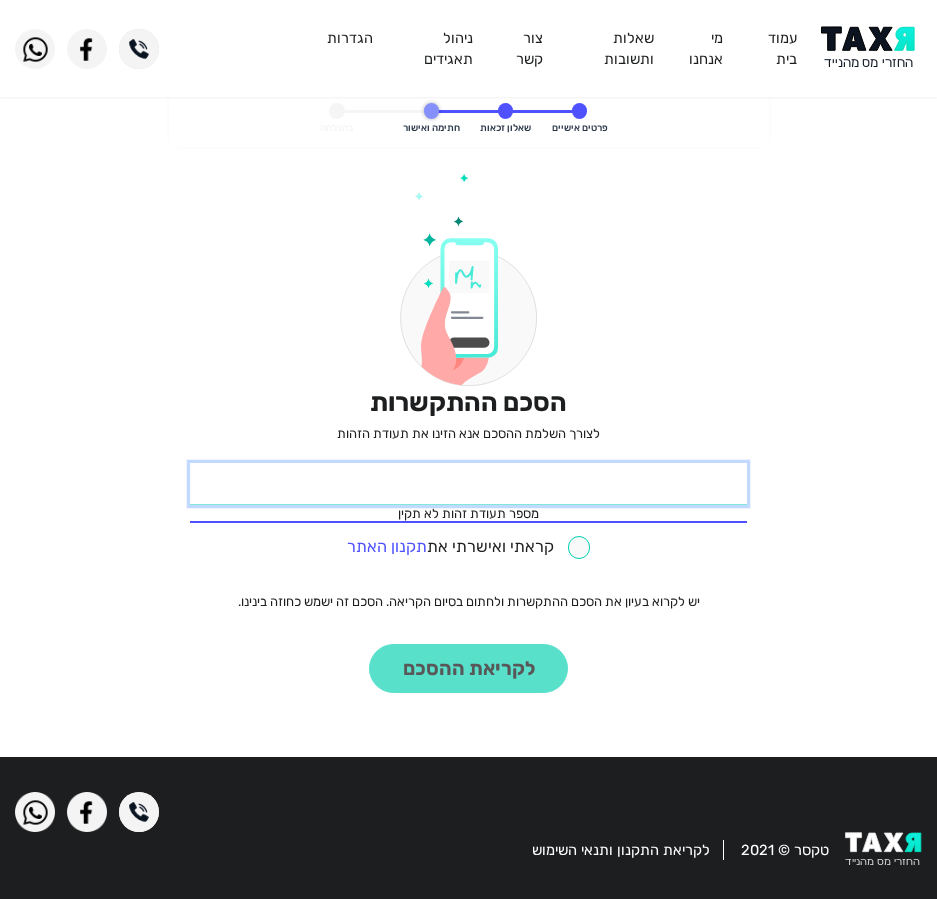 click on "[NUMBER]" at bounding box center [468, 484] 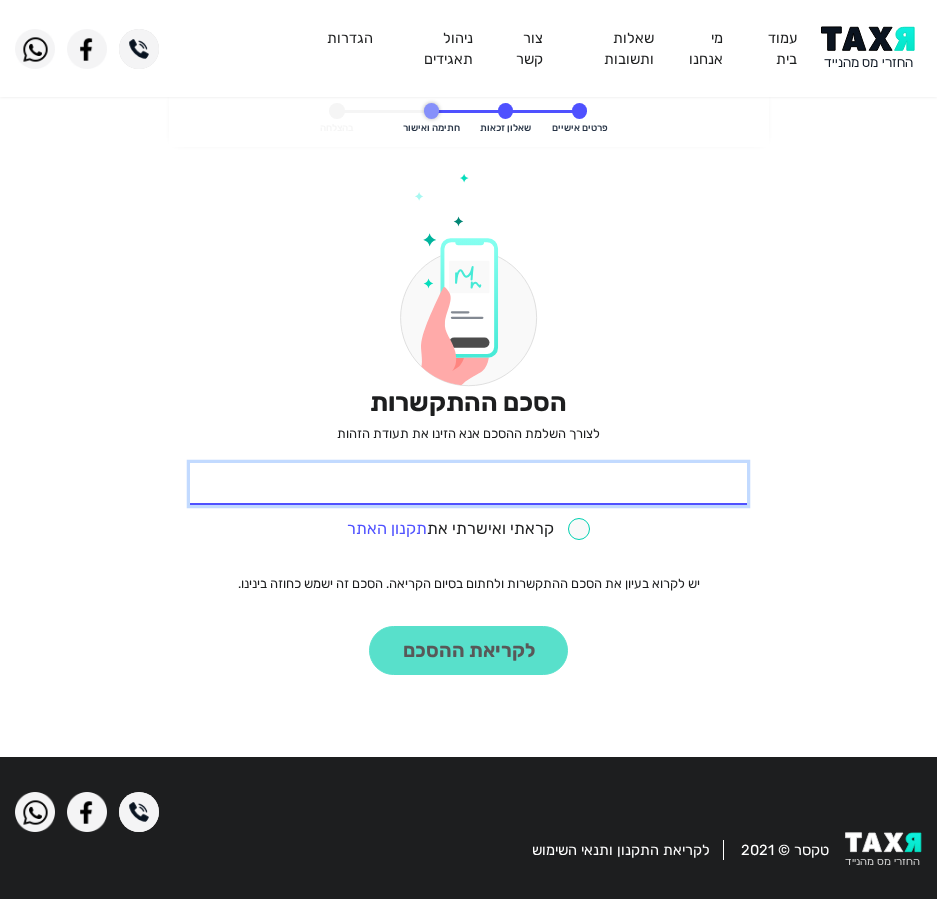 type on "[NUMBER]" 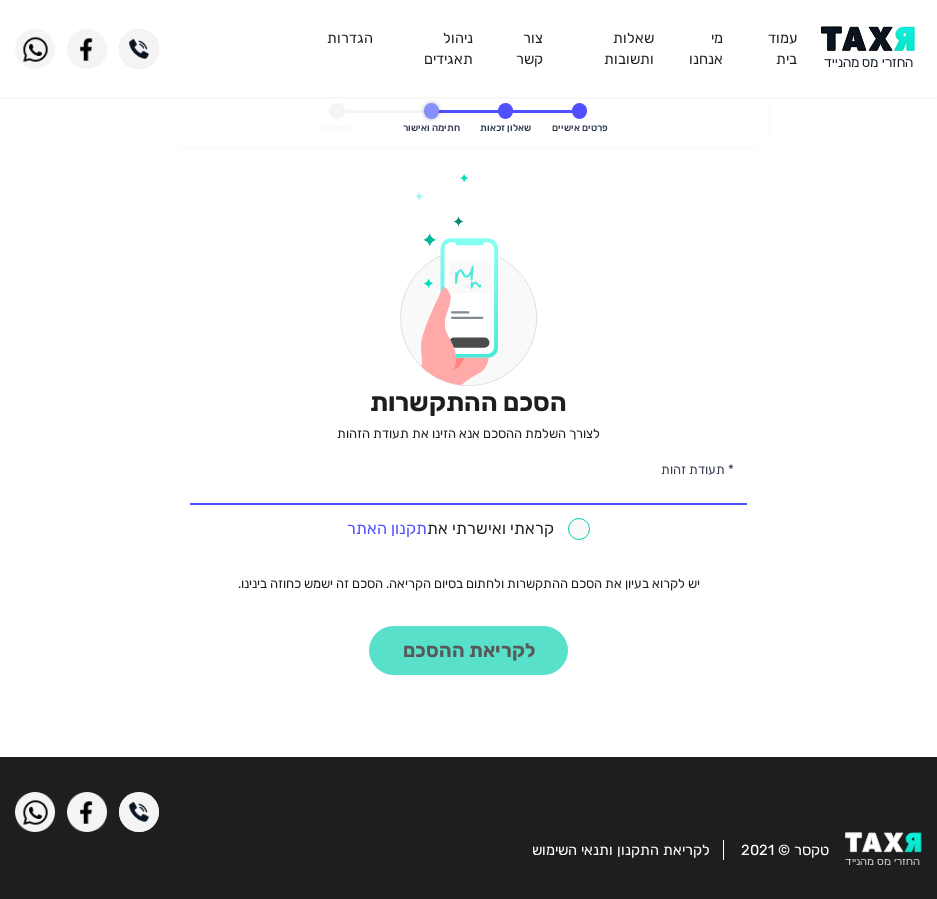 click at bounding box center (469, 529) 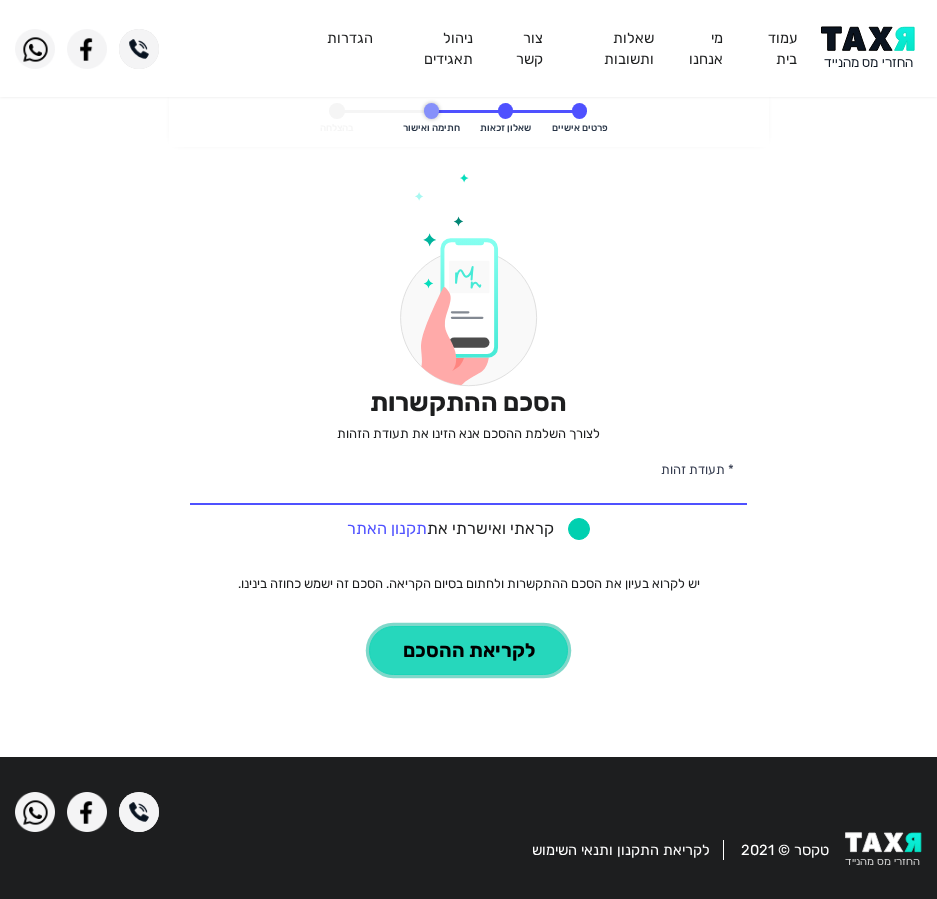 click on "לקריאת ההסכם" at bounding box center (468, 650) 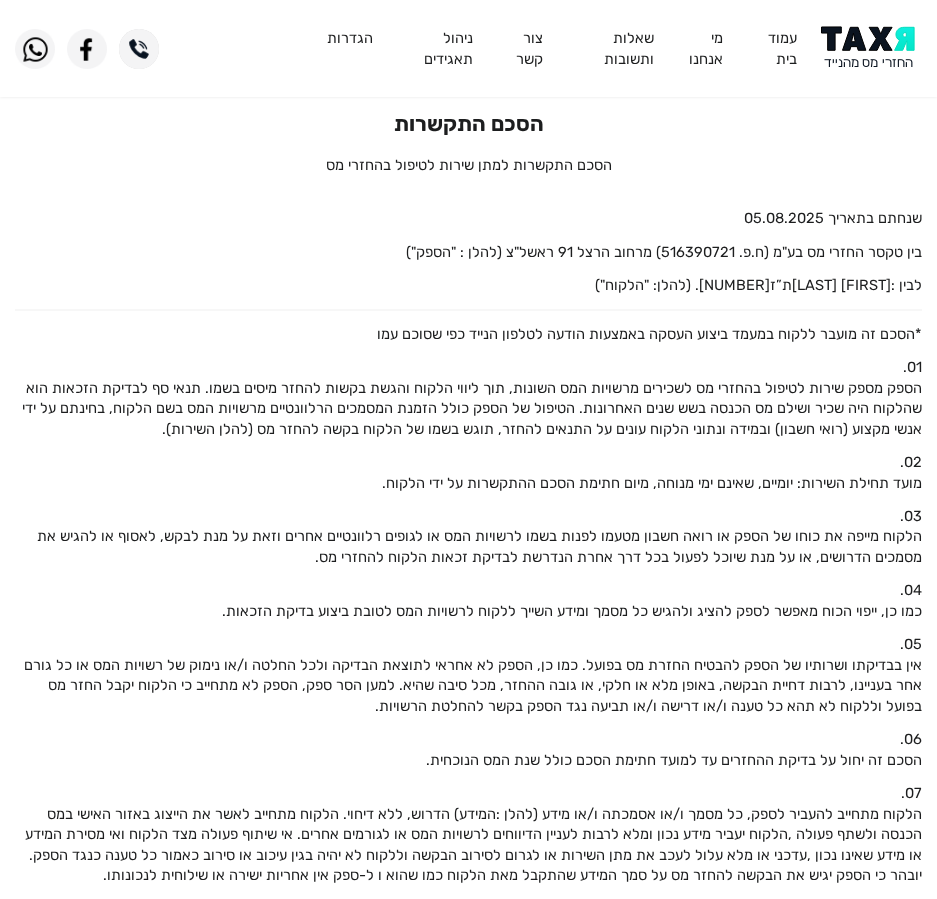 click at bounding box center (871, 48) 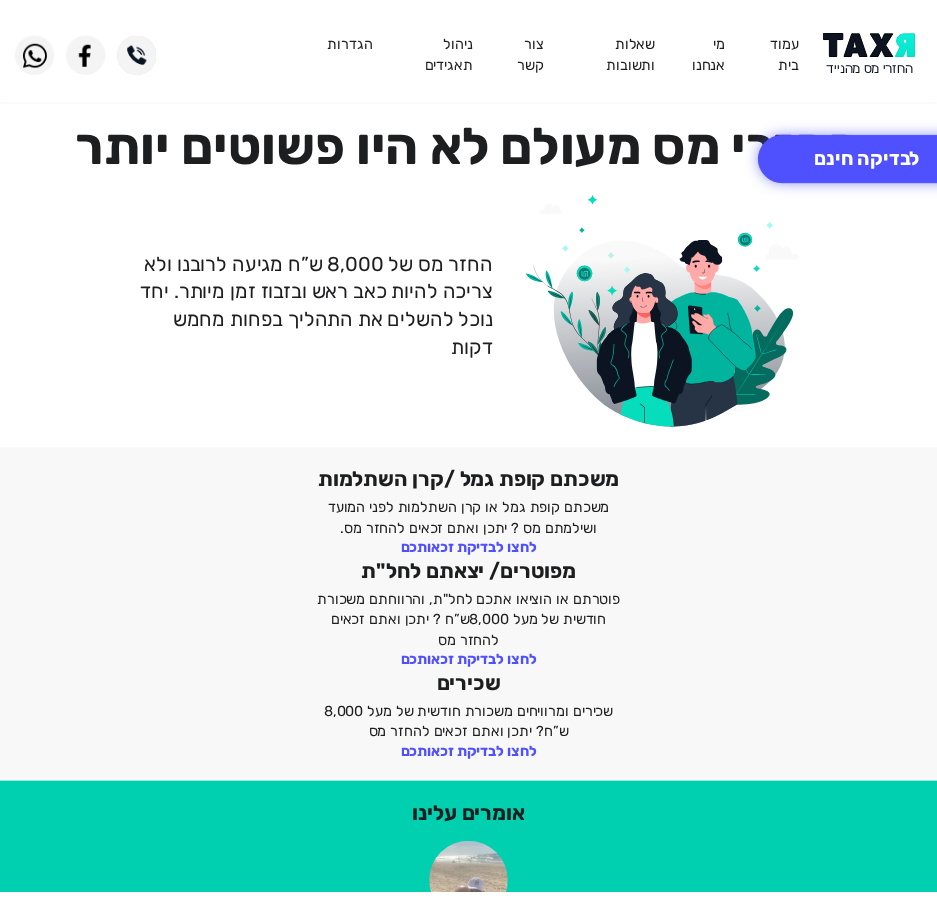 scroll, scrollTop: 0, scrollLeft: 0, axis: both 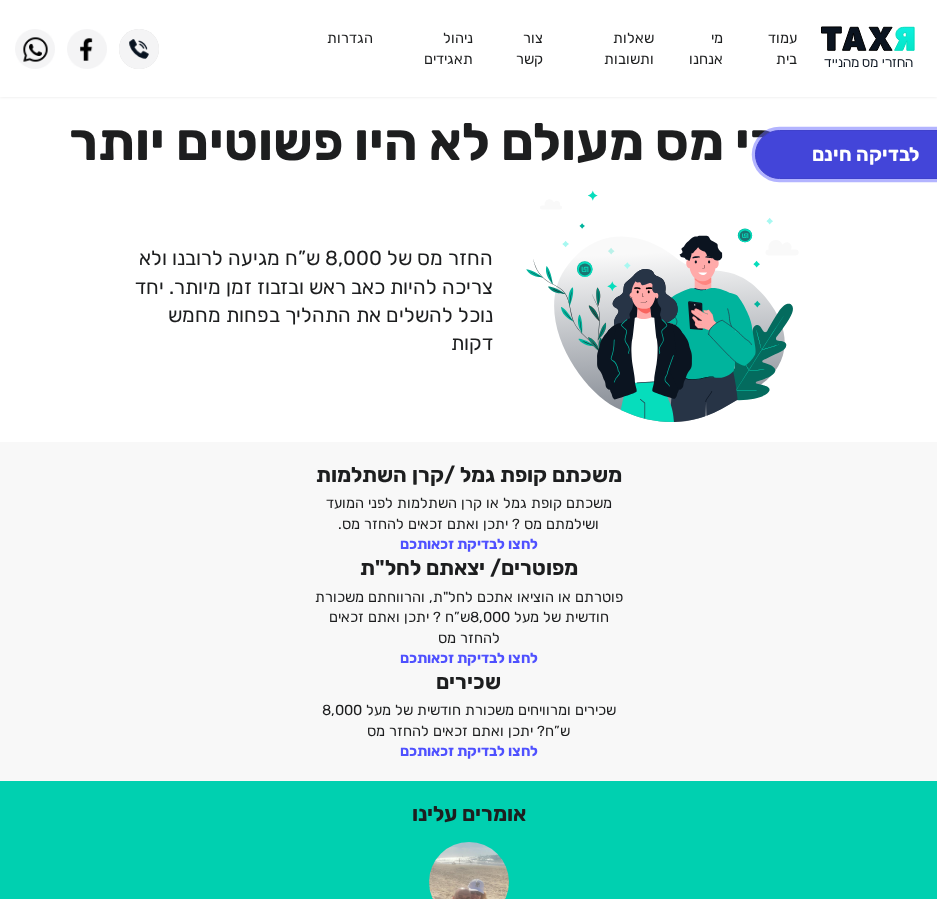 click on "לבדיקה חינם" 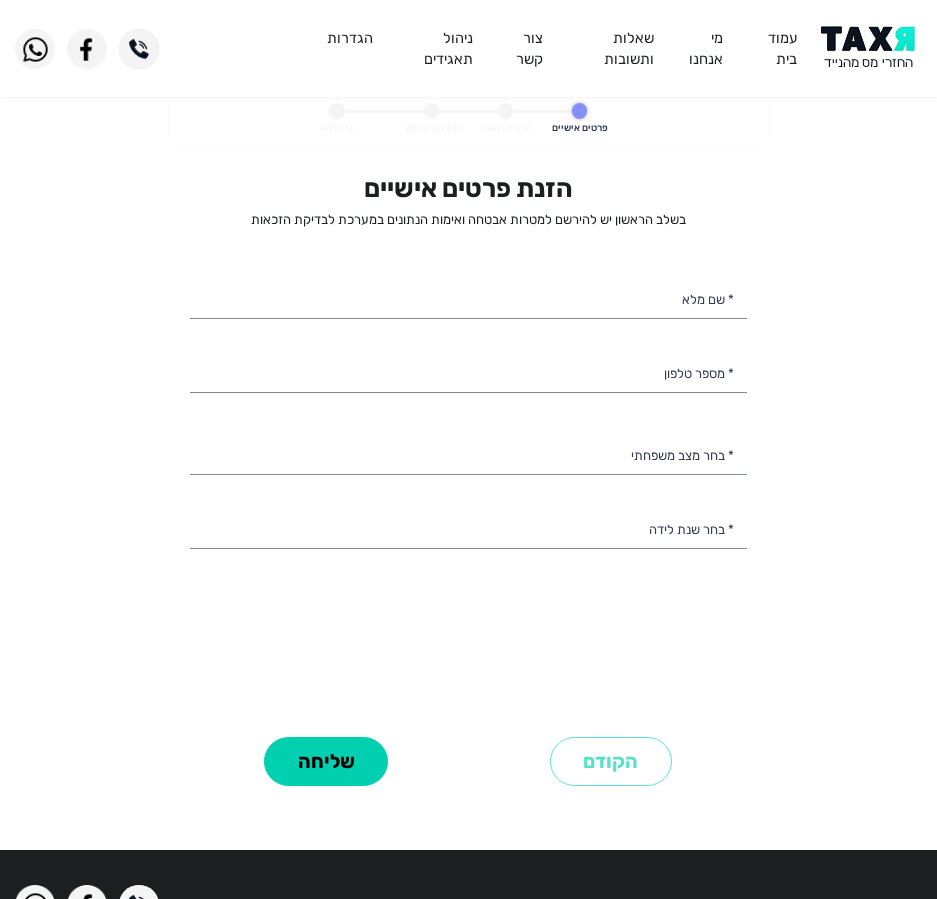 select 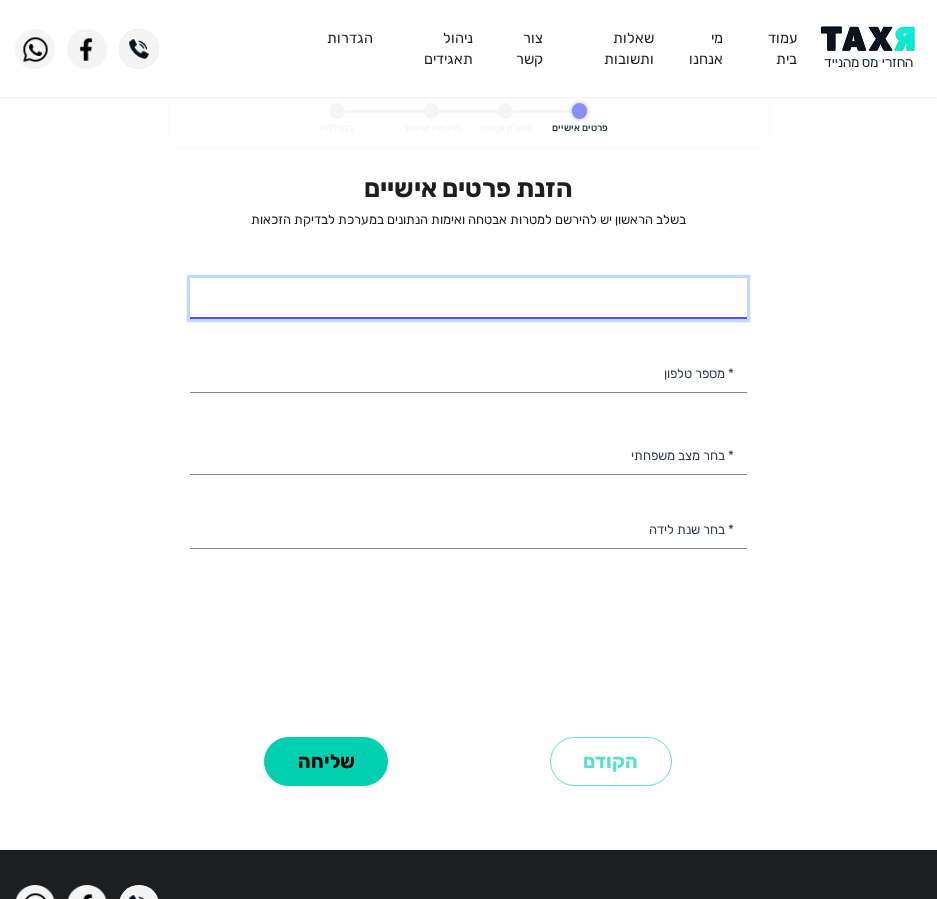 click on "* שם מלא" at bounding box center [468, 299] 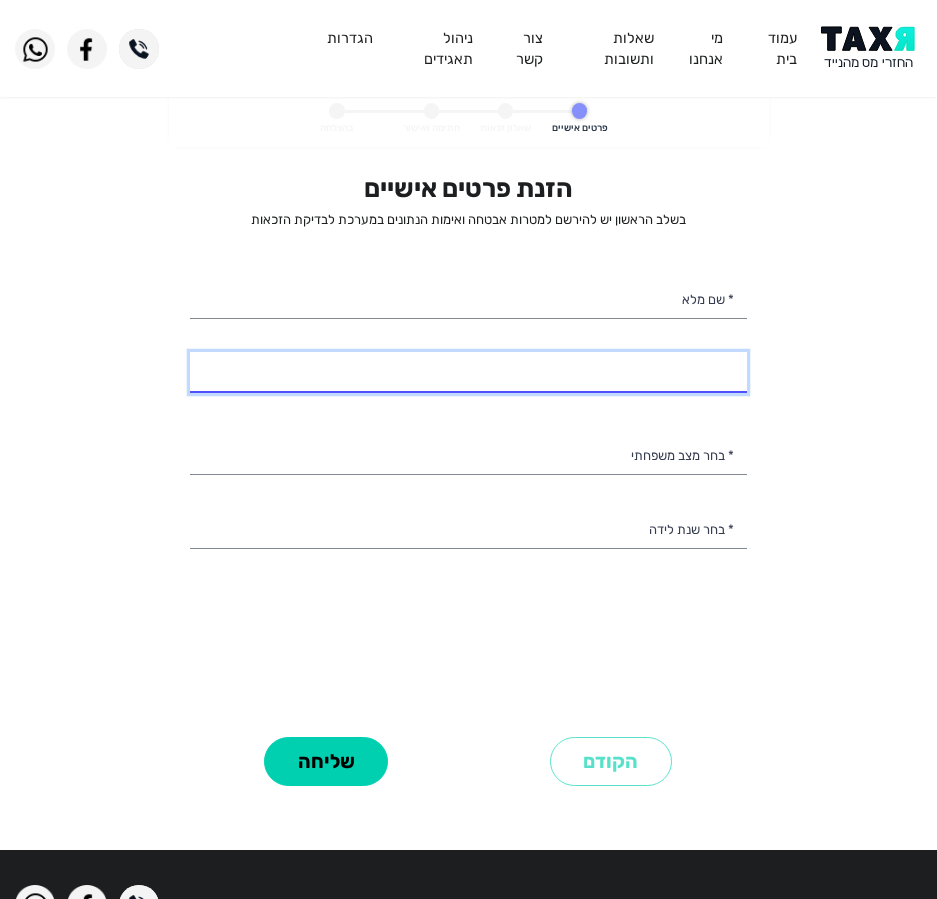 click on "* מספר טלפון" at bounding box center [468, 373] 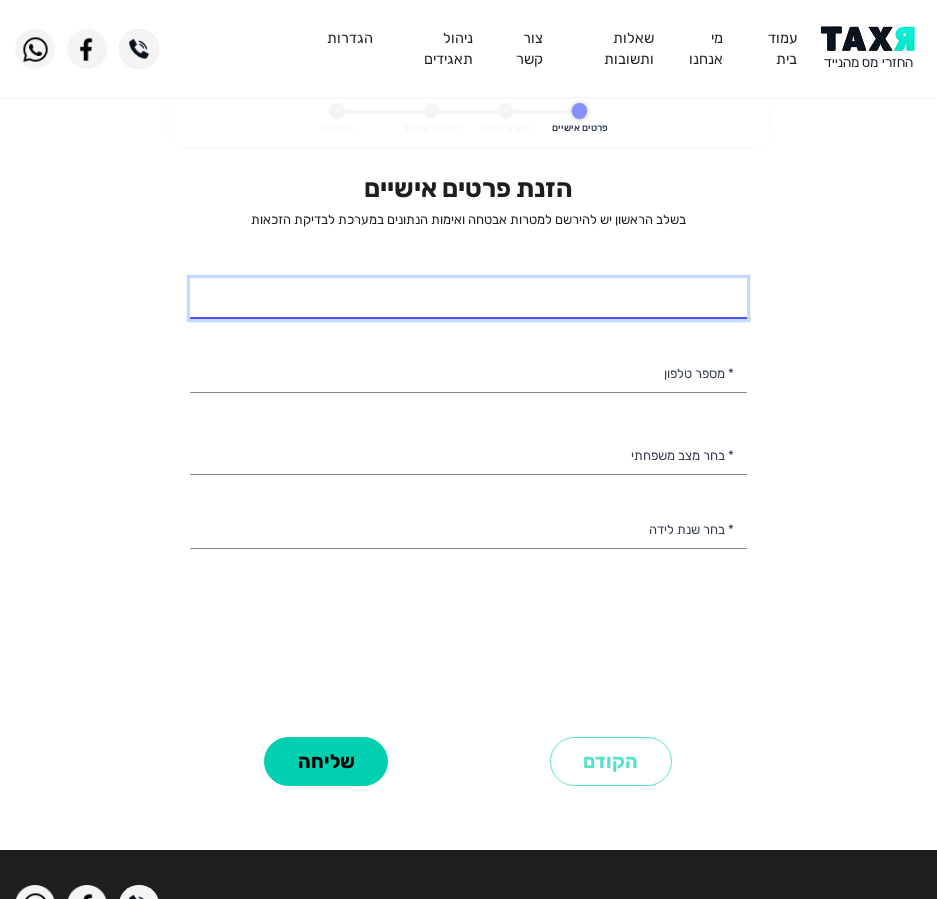 click on "* שם מלא" at bounding box center [468, 299] 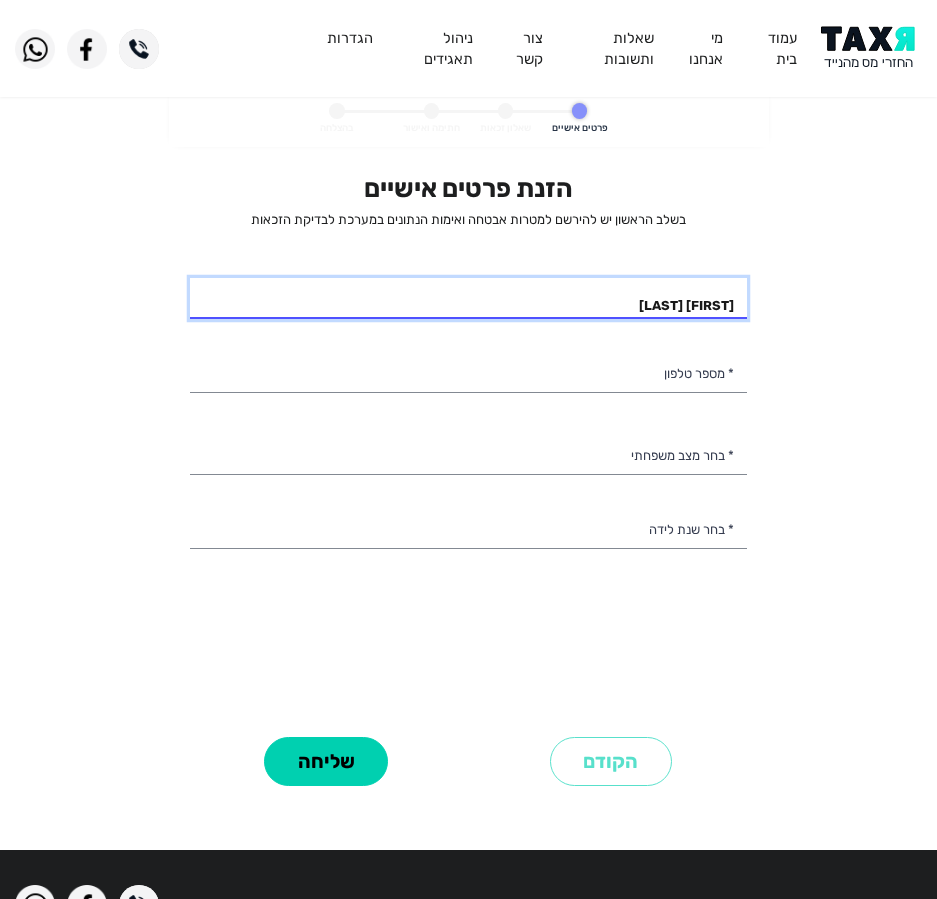 type on "שולי נחמיאס" 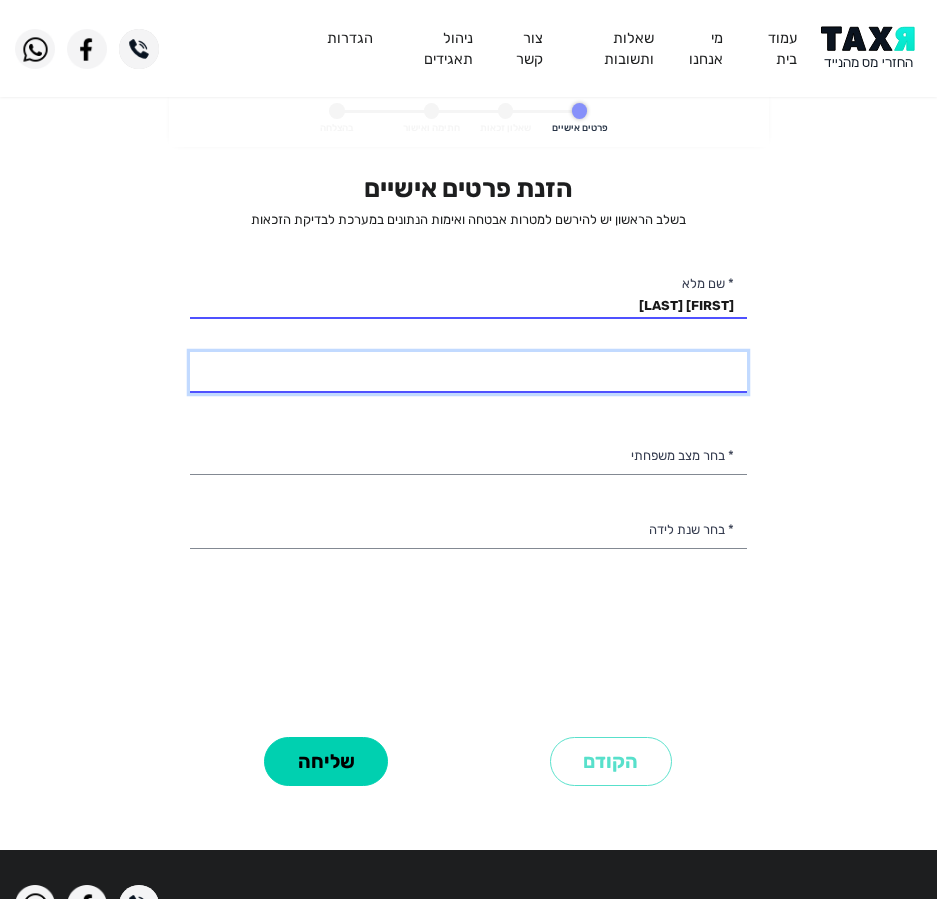 click on "* מספר טלפון" at bounding box center (468, 373) 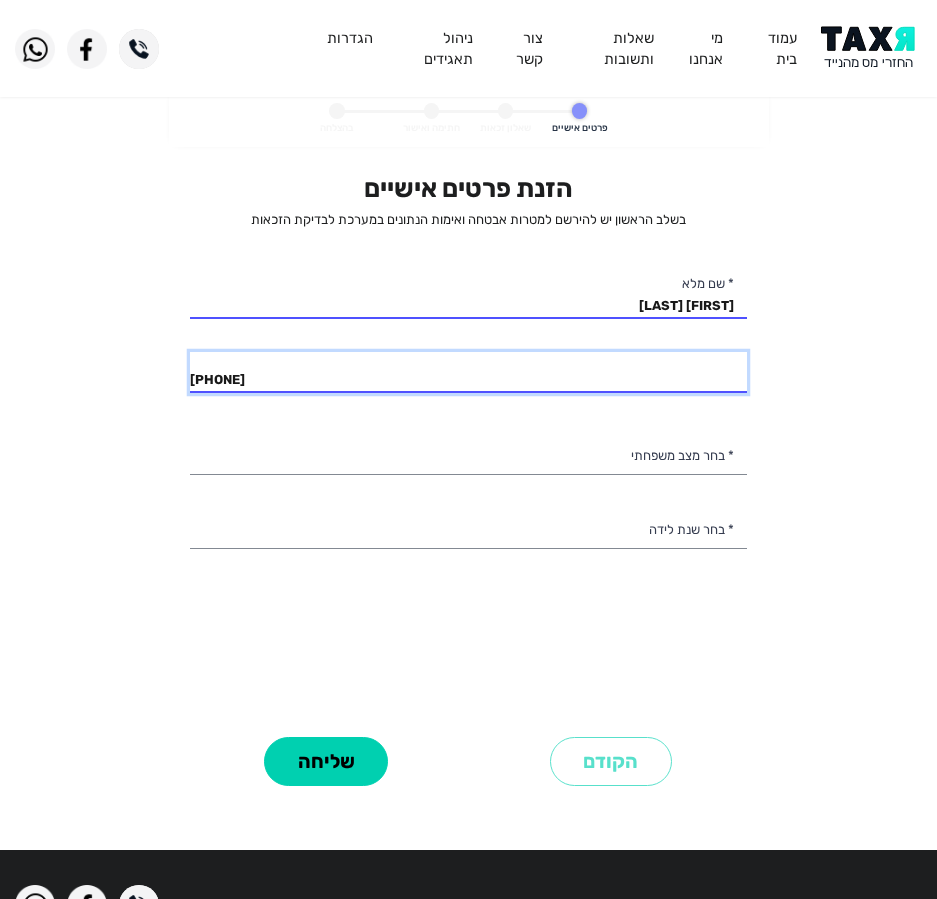 type on "052-7812999" 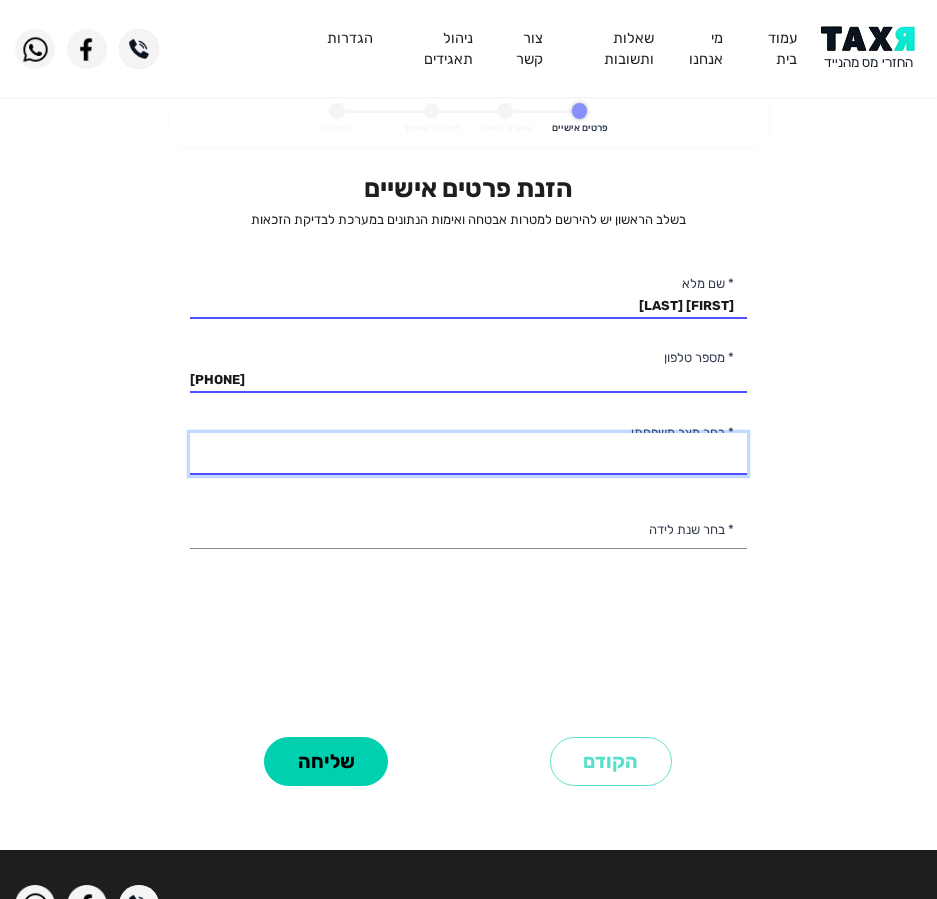 click on "רווק/ה נשוי/אה גרוש/ה אלמן/נה" at bounding box center [468, 454] 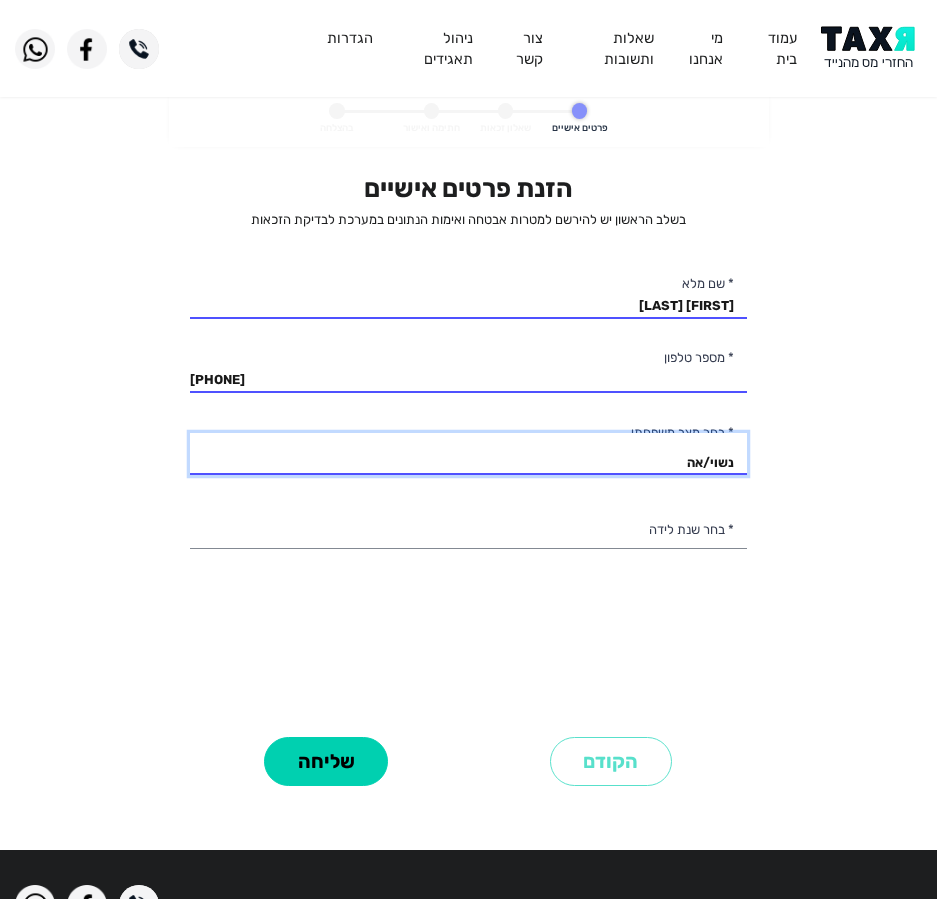click on "רווק/ה נשוי/אה גרוש/ה אלמן/נה" at bounding box center [468, 454] 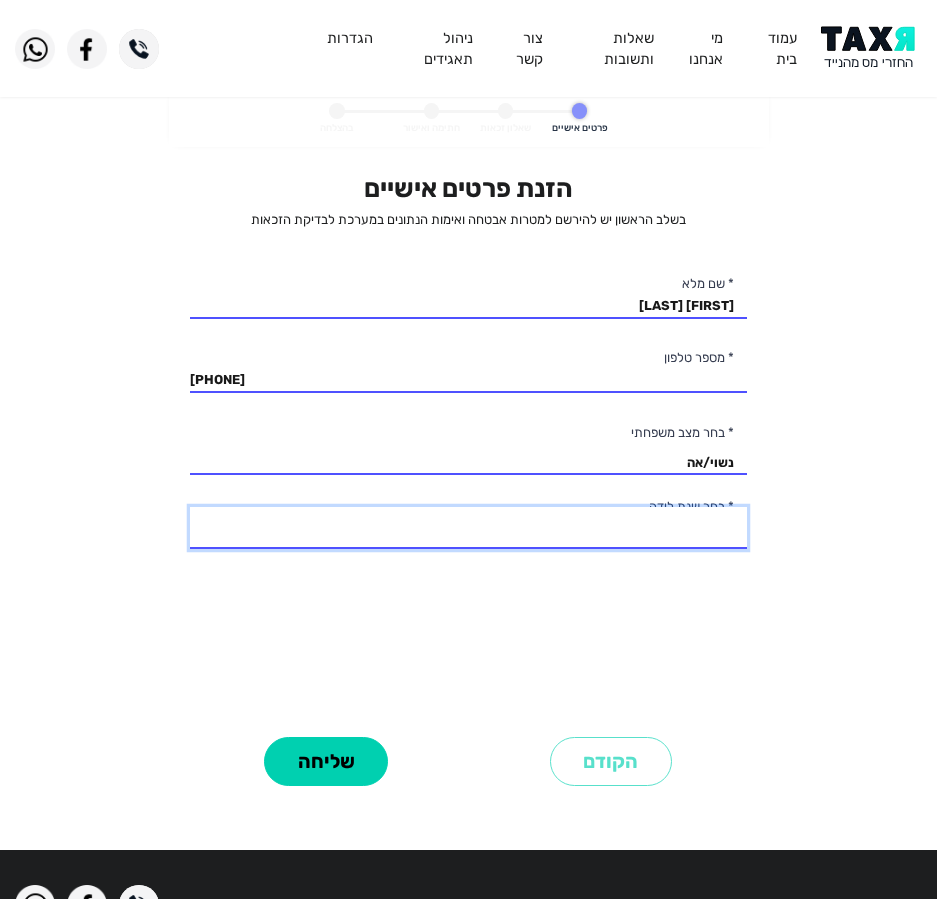 click on "2003 2002 2001 2000 1999 1998 1997 1996 1995 1994 1993 1992 1991 1990 1989 1988 1987 1986 1985 1984 1983 1982 1981 1980 1979 1978 1977 1976 1975 1974 1973 1972 1971 1970 1969 1968 1967 1966 1965 1964 1963 1962 1961 1960 1959 1958 1957 1956 1955 1954 1953 1952 1951 1950 1949 1948 1947 1946 1945" at bounding box center (468, 528) 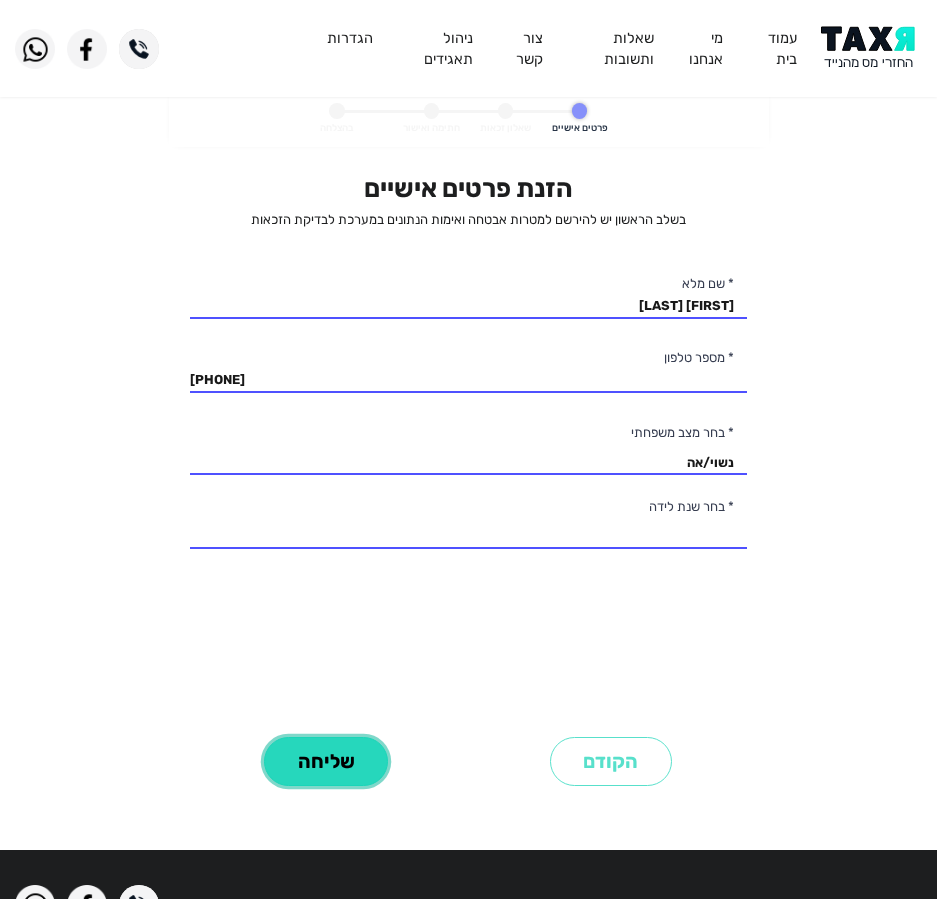 click on "שליחה" at bounding box center [326, 761] 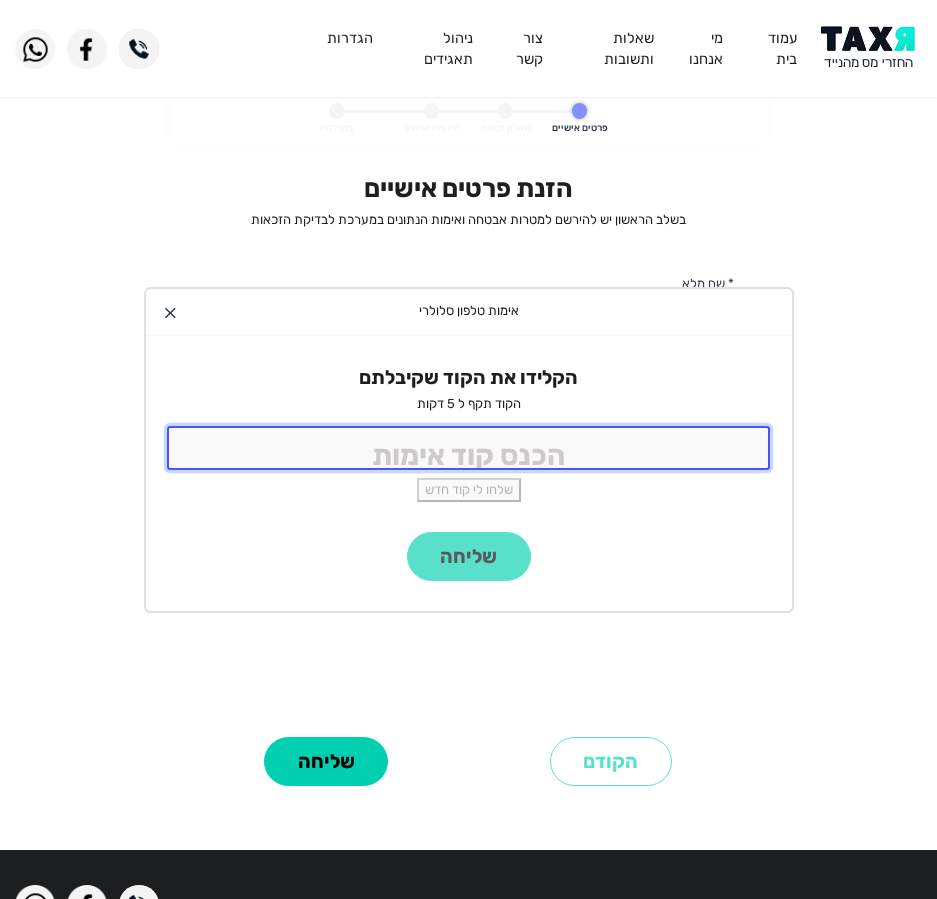 click 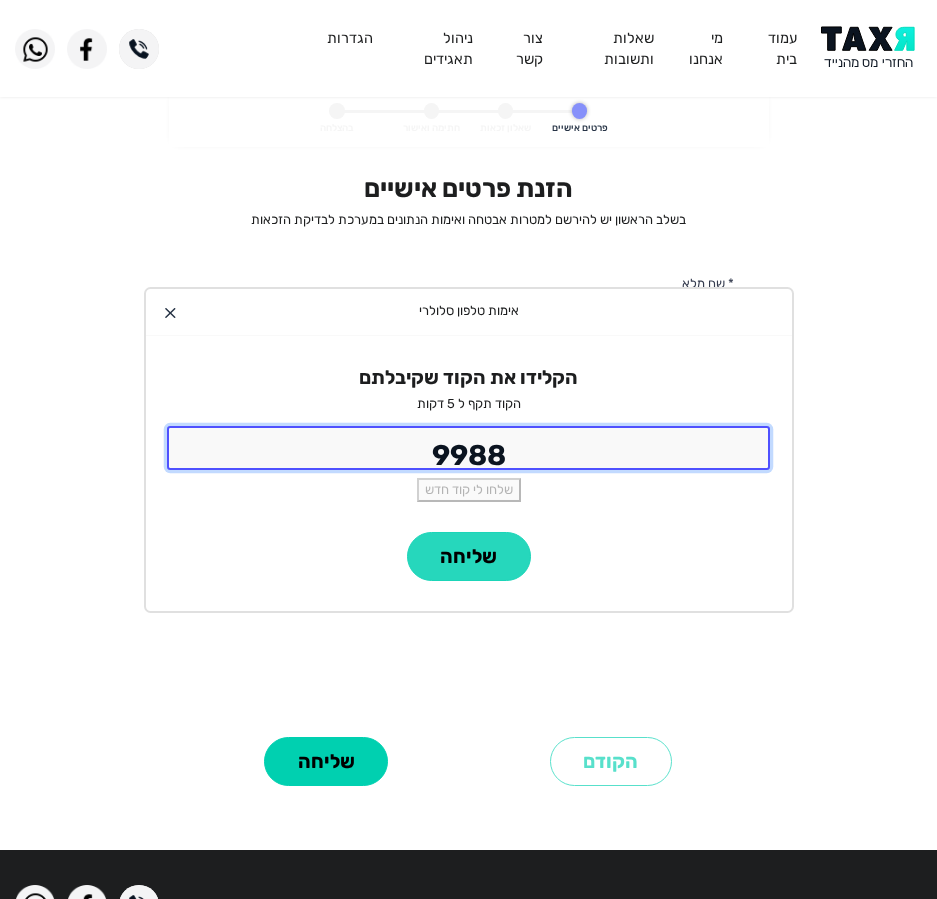 type on "9988" 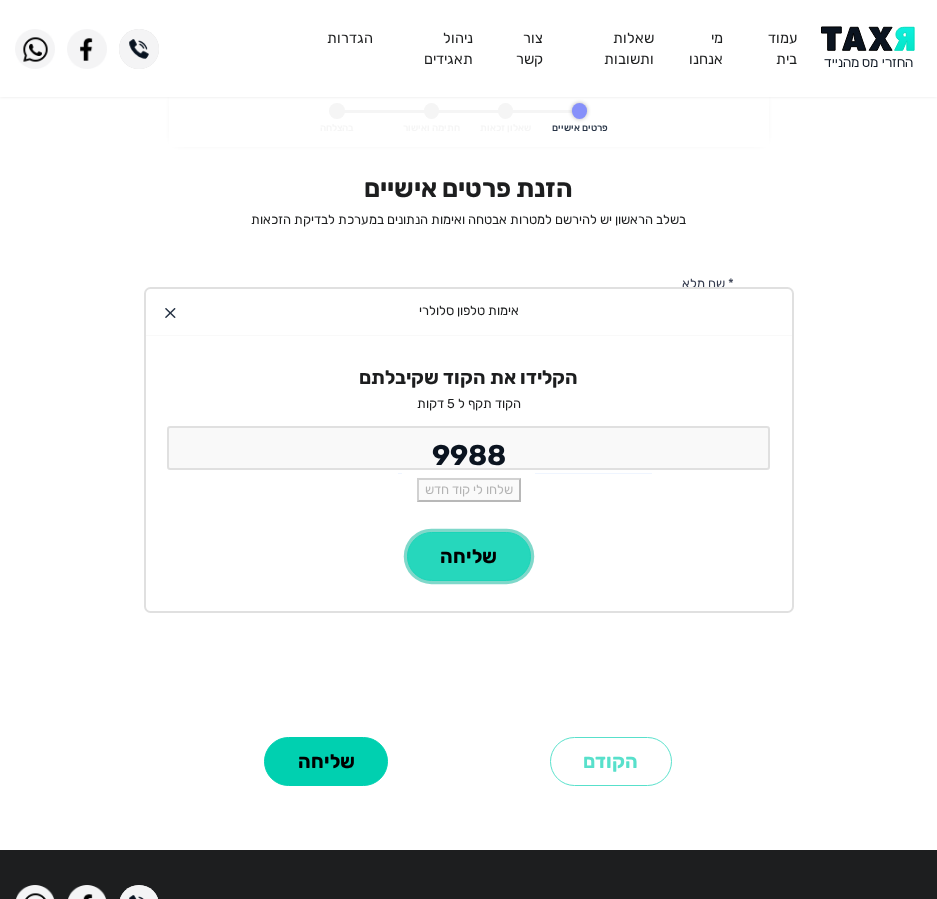 click on "שליחה" 